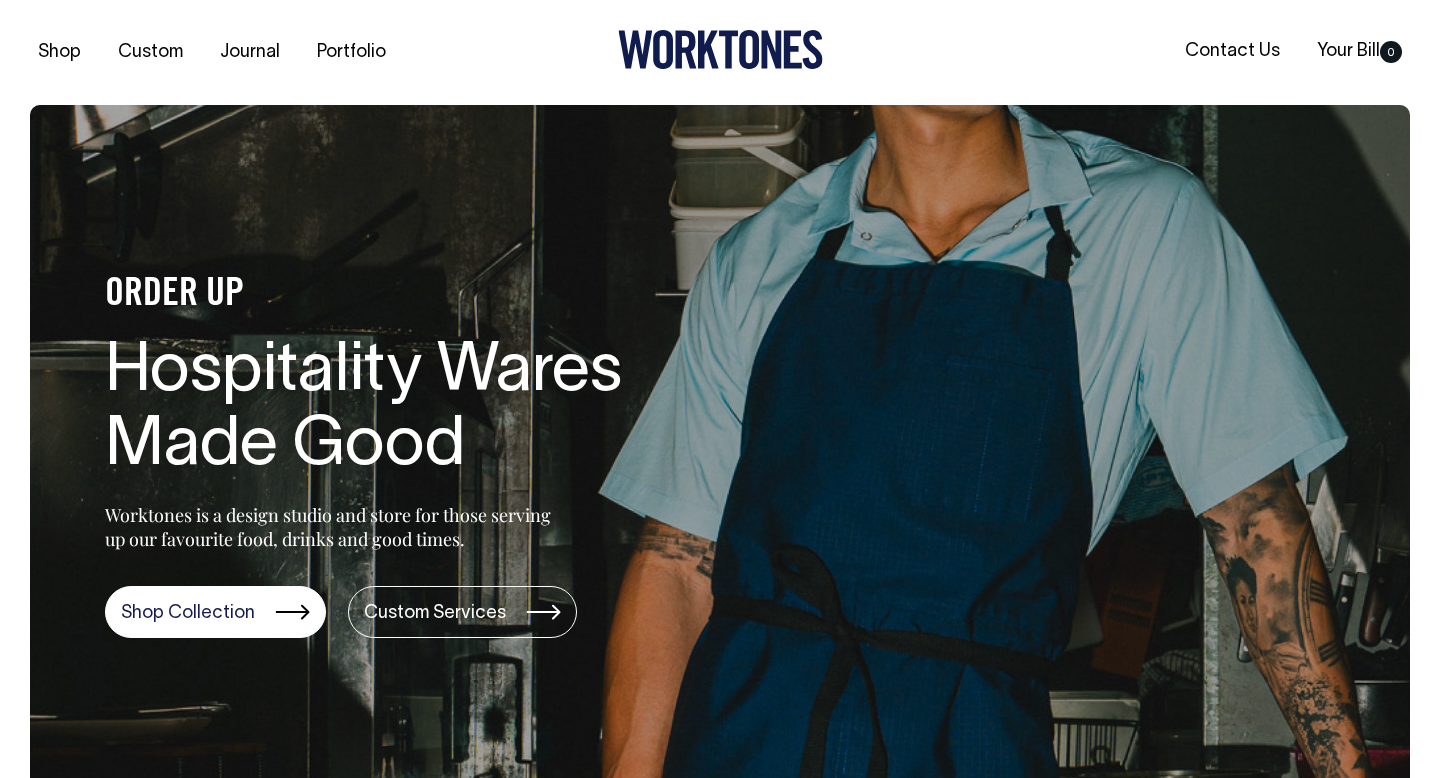scroll, scrollTop: 0, scrollLeft: 0, axis: both 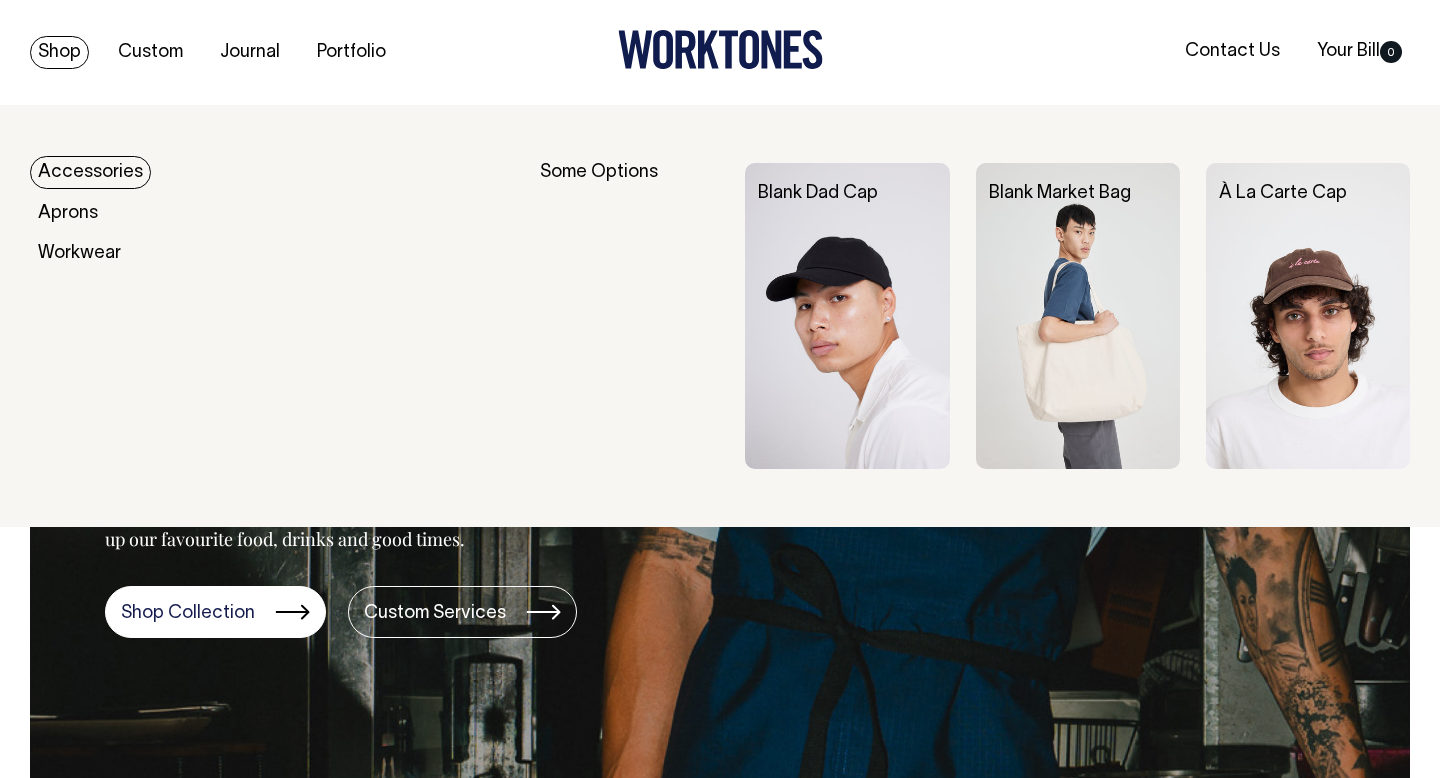 click at bounding box center (847, 316) 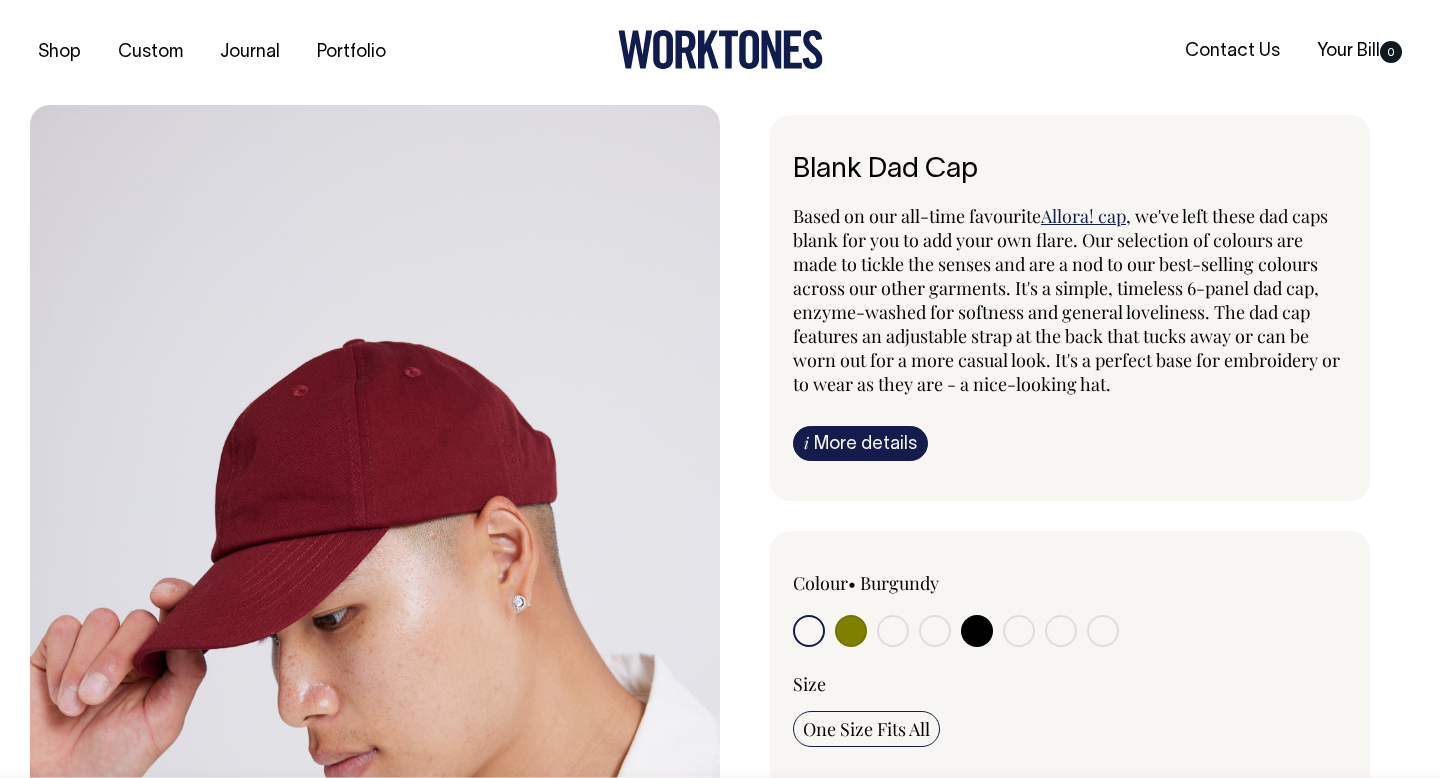 scroll, scrollTop: 0, scrollLeft: 0, axis: both 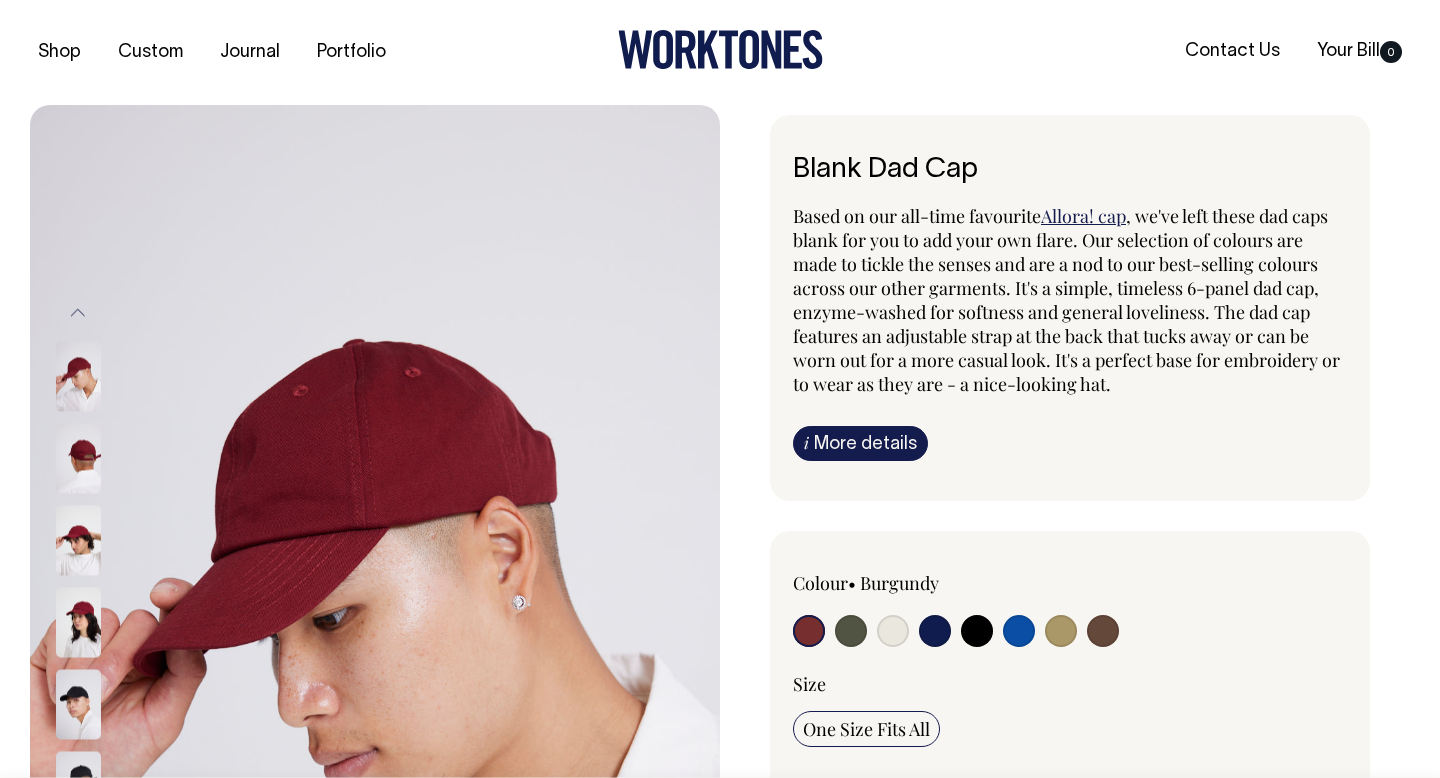click at bounding box center [851, 631] 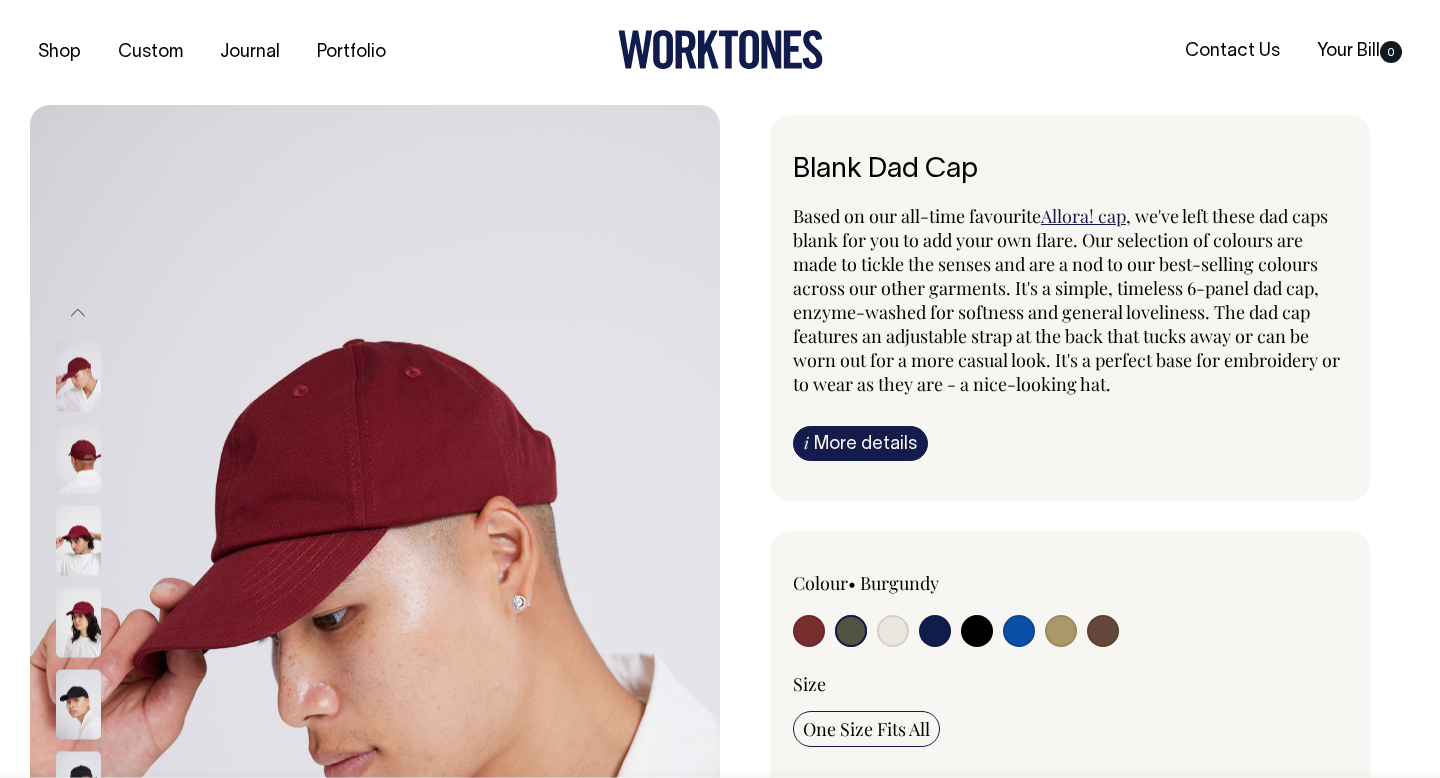 radio on "true" 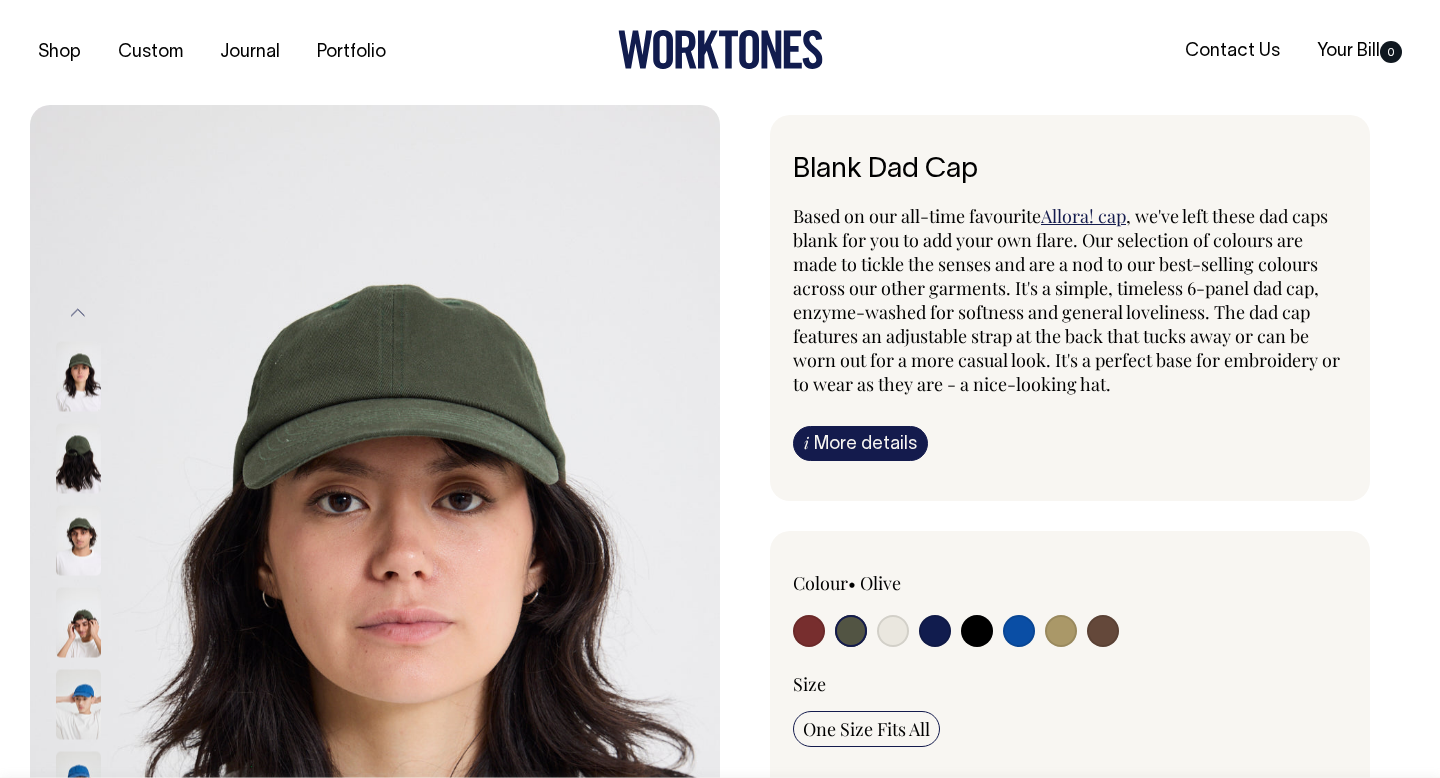 click at bounding box center (893, 631) 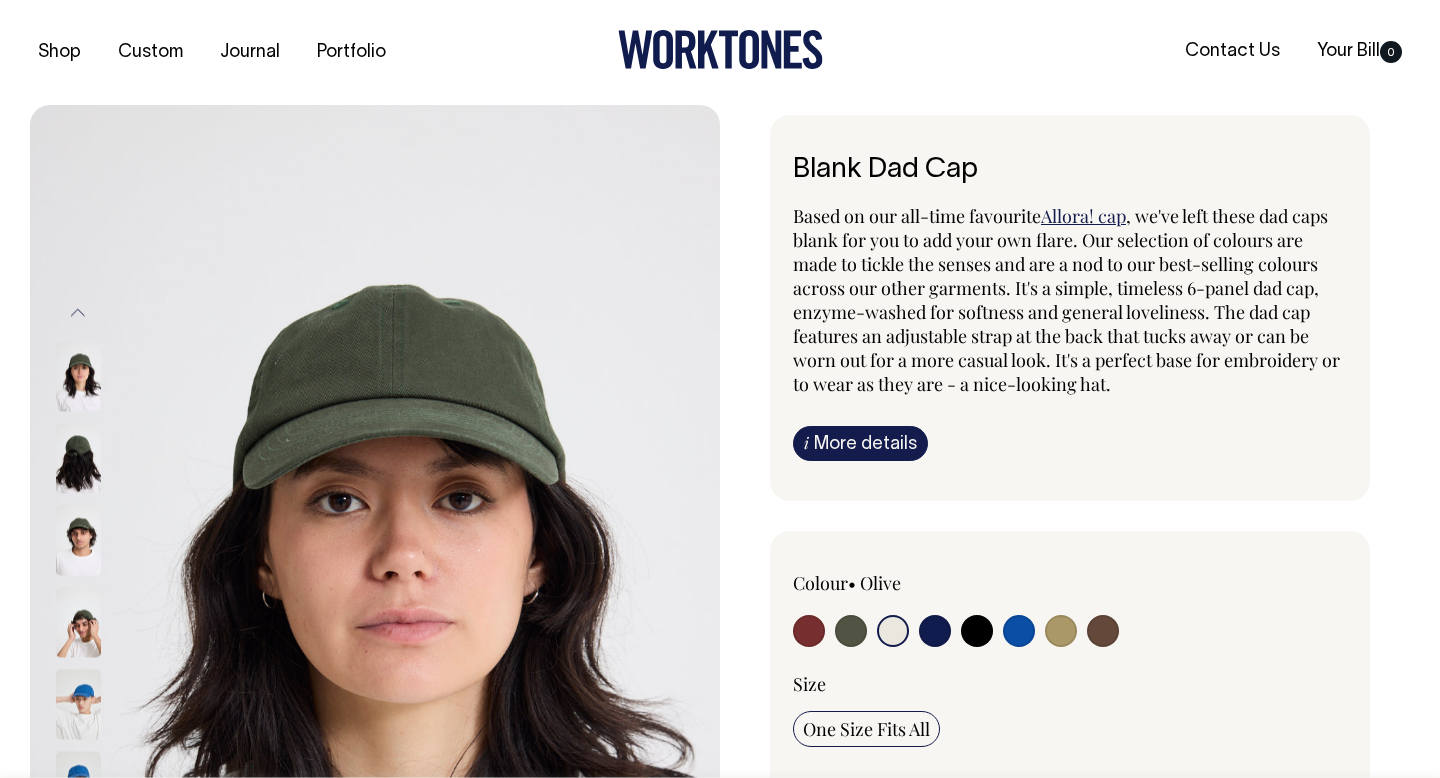 radio on "true" 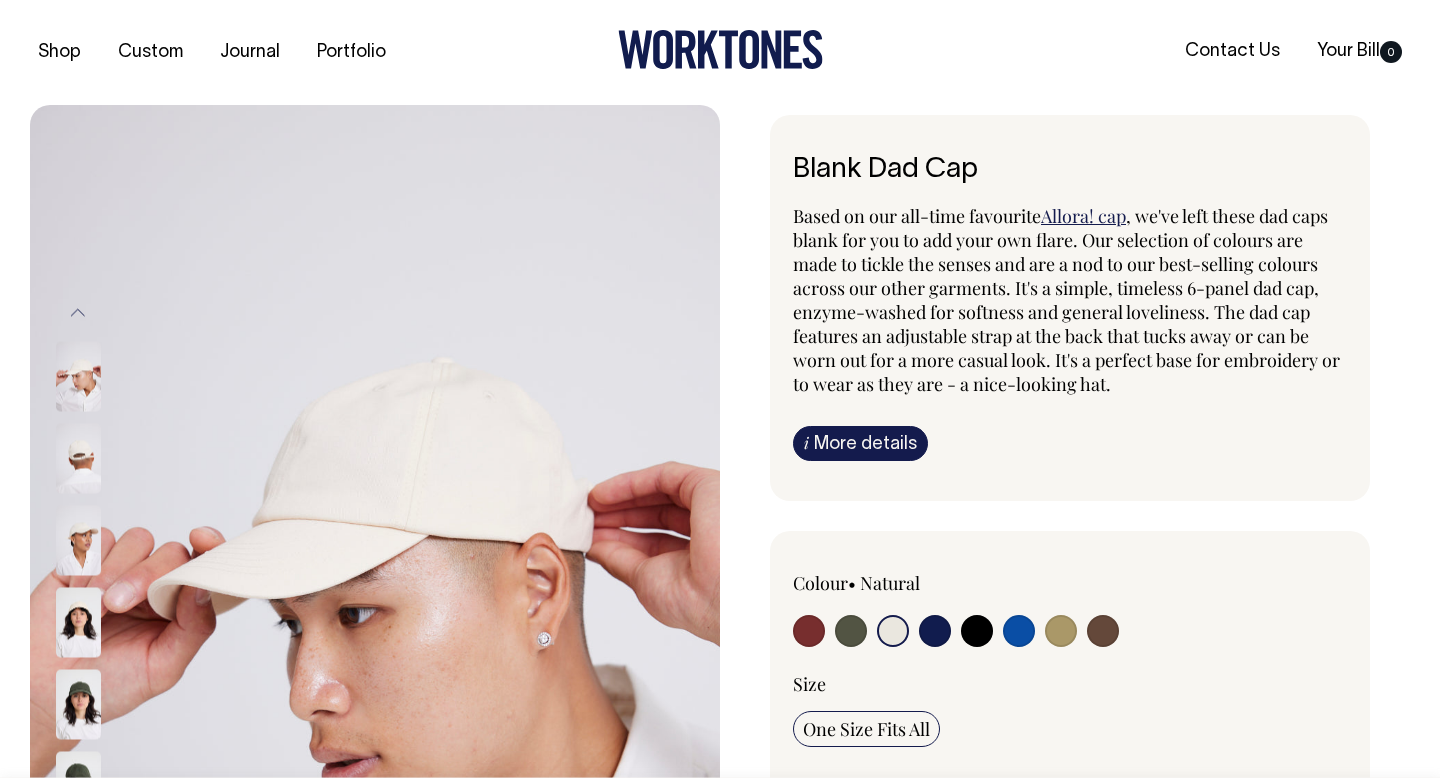 click at bounding box center [935, 631] 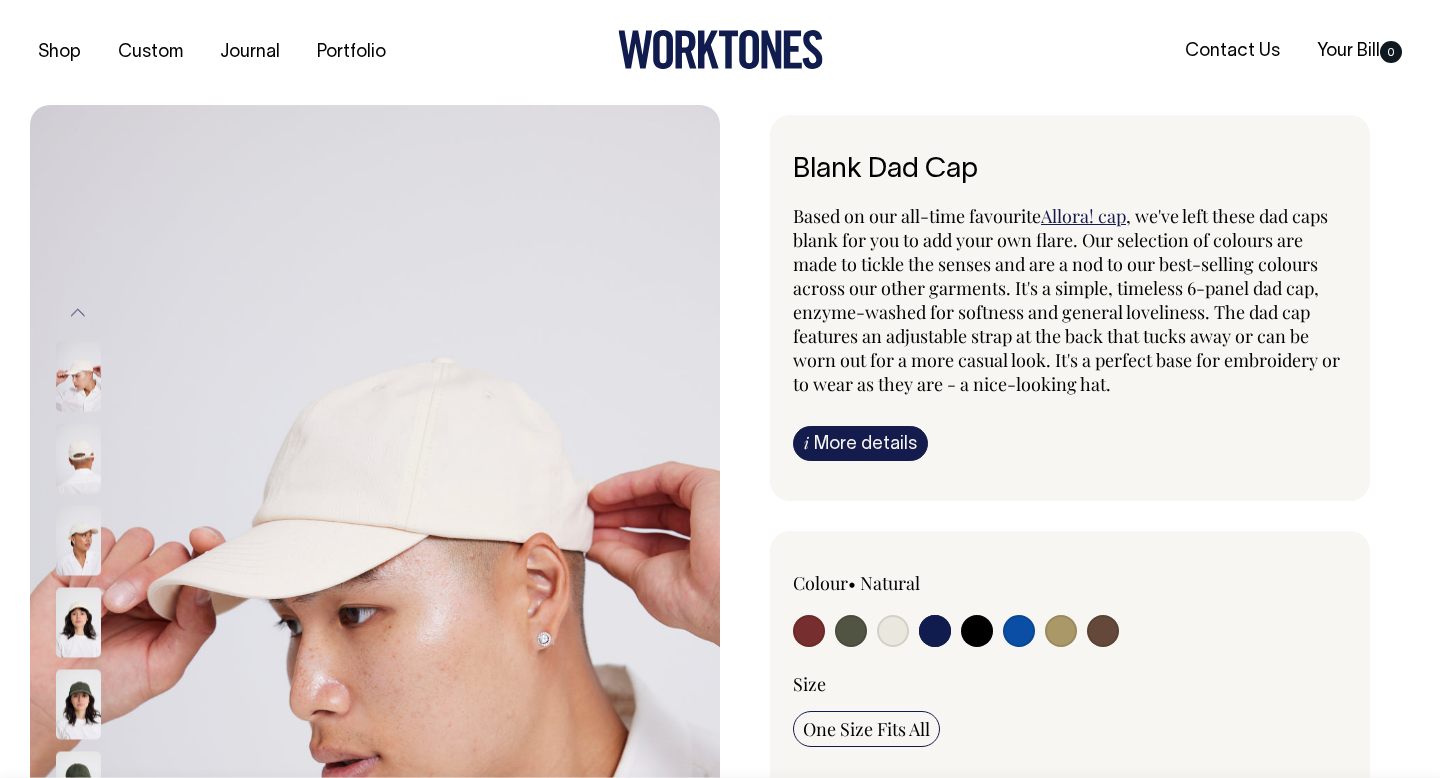 radio on "true" 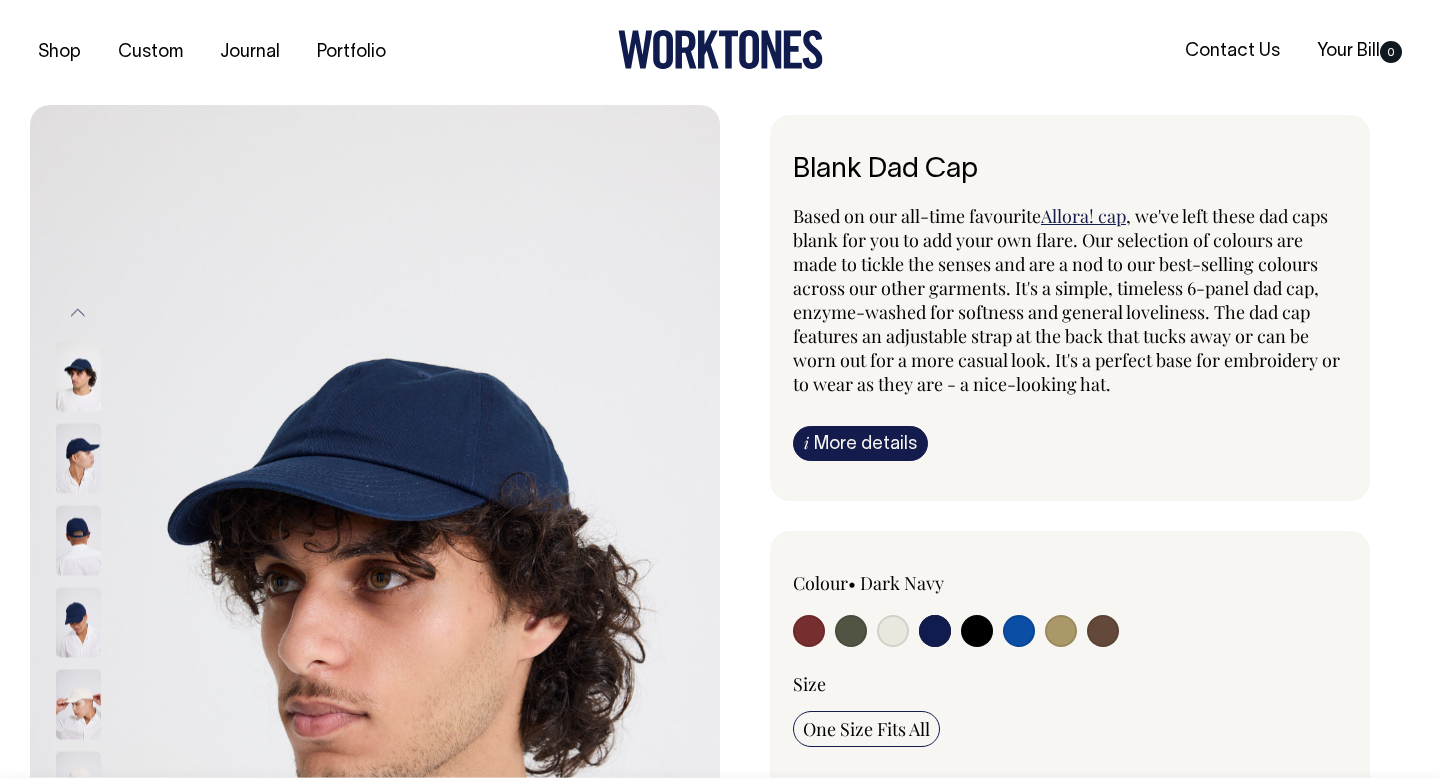 click at bounding box center (977, 631) 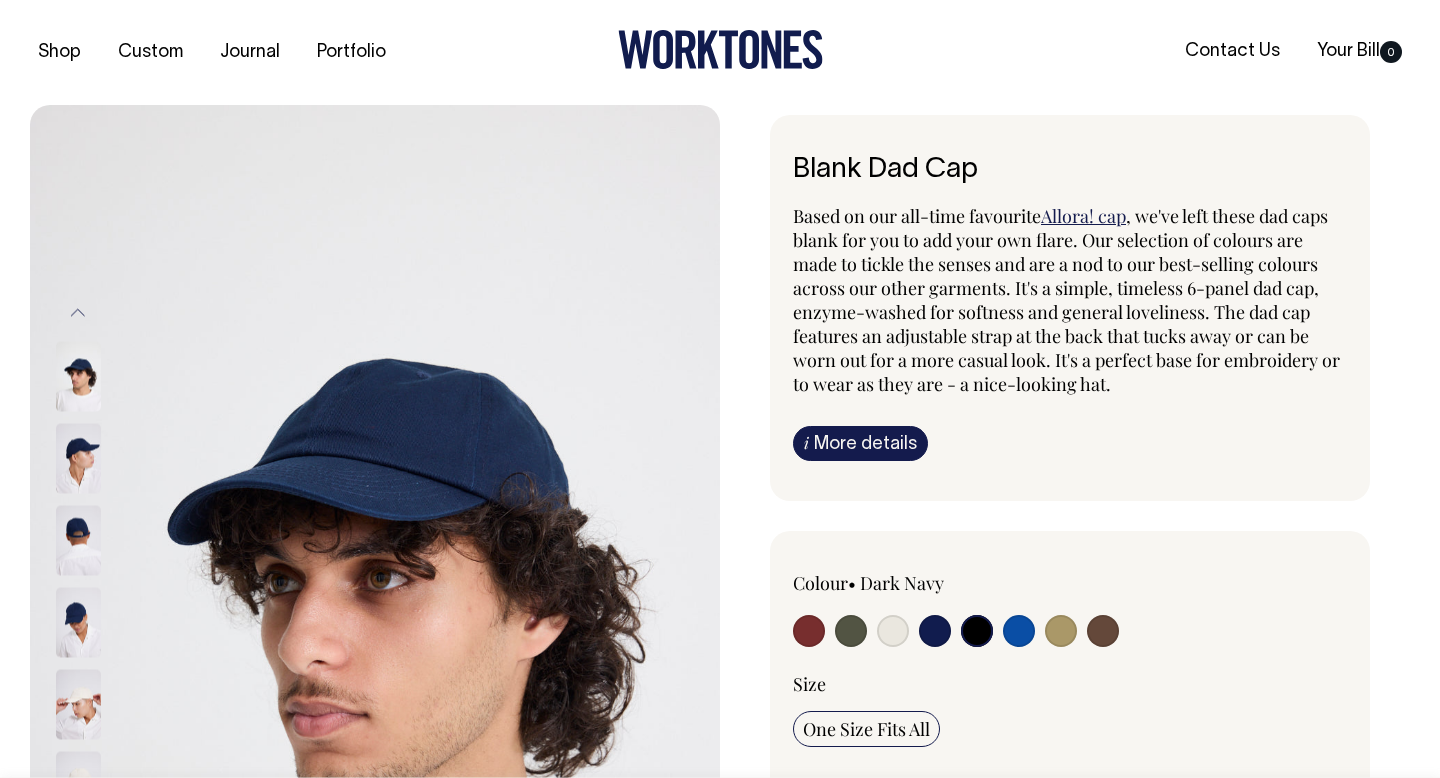 radio on "true" 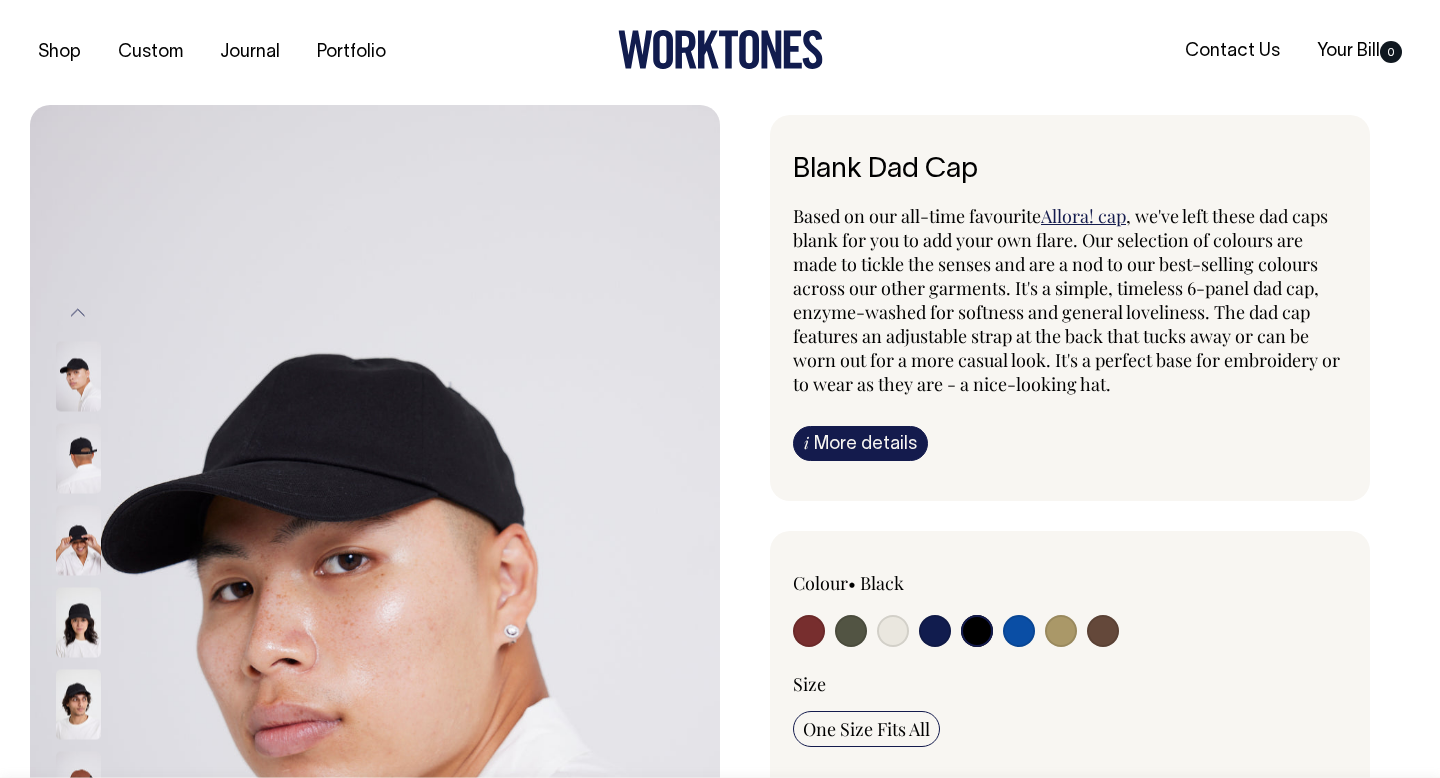 click at bounding box center (1019, 631) 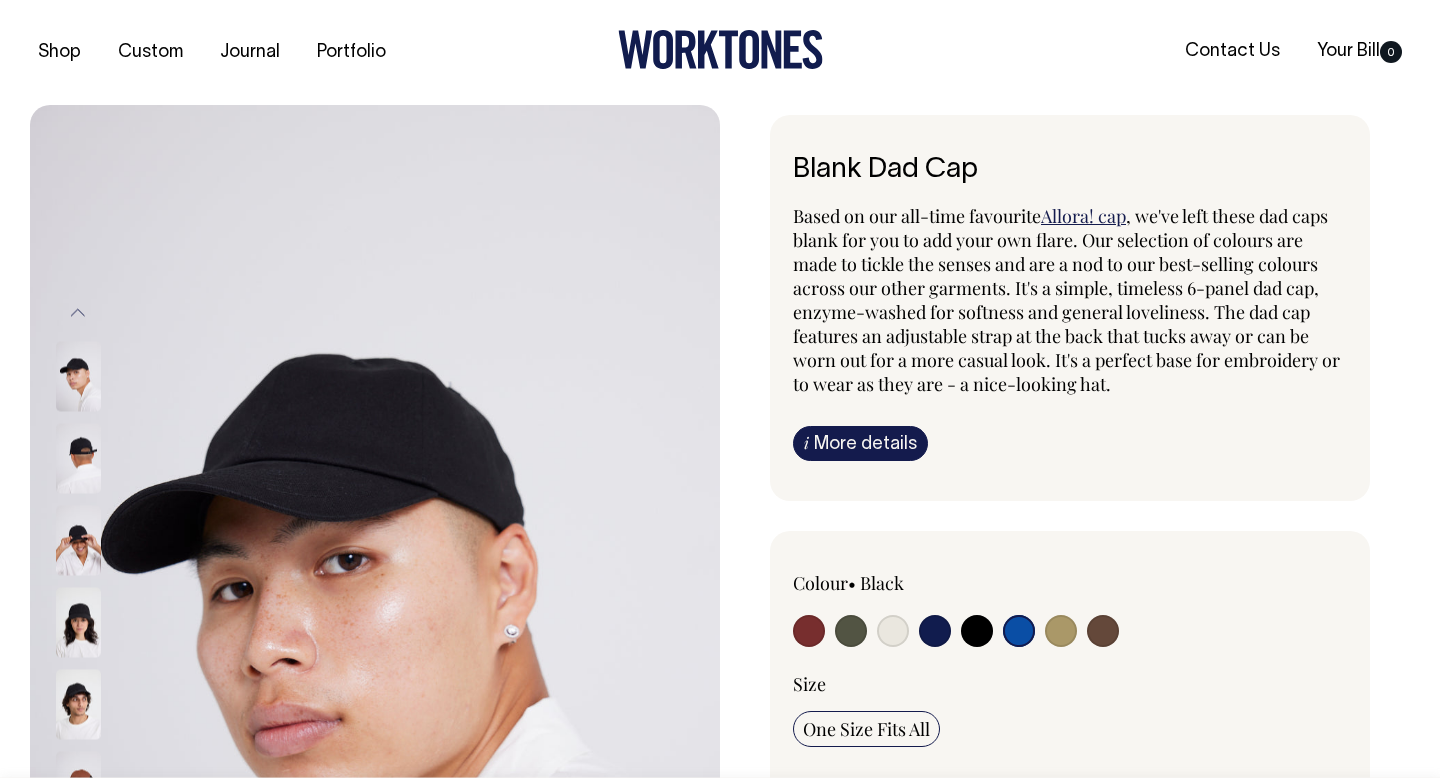 radio on "true" 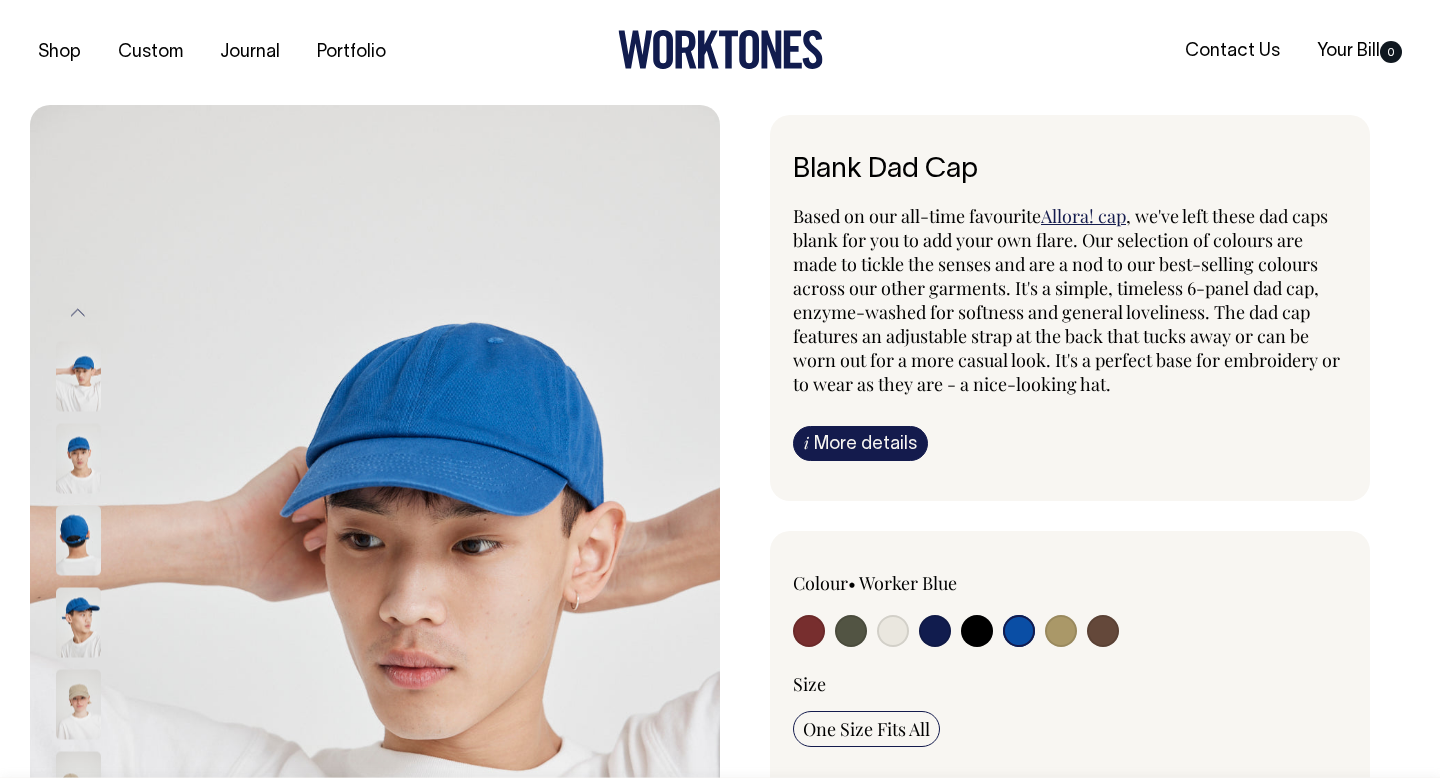 click at bounding box center [1061, 631] 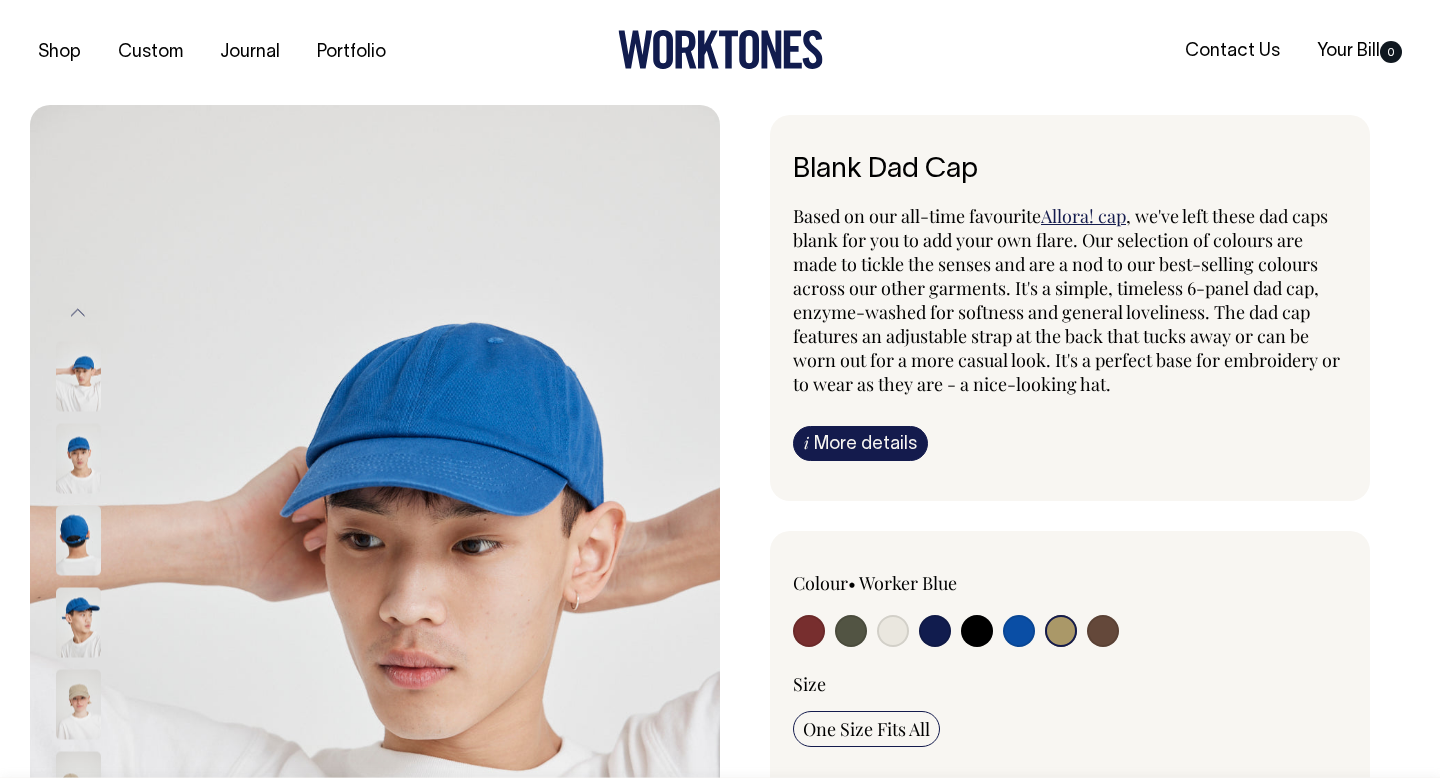 radio on "true" 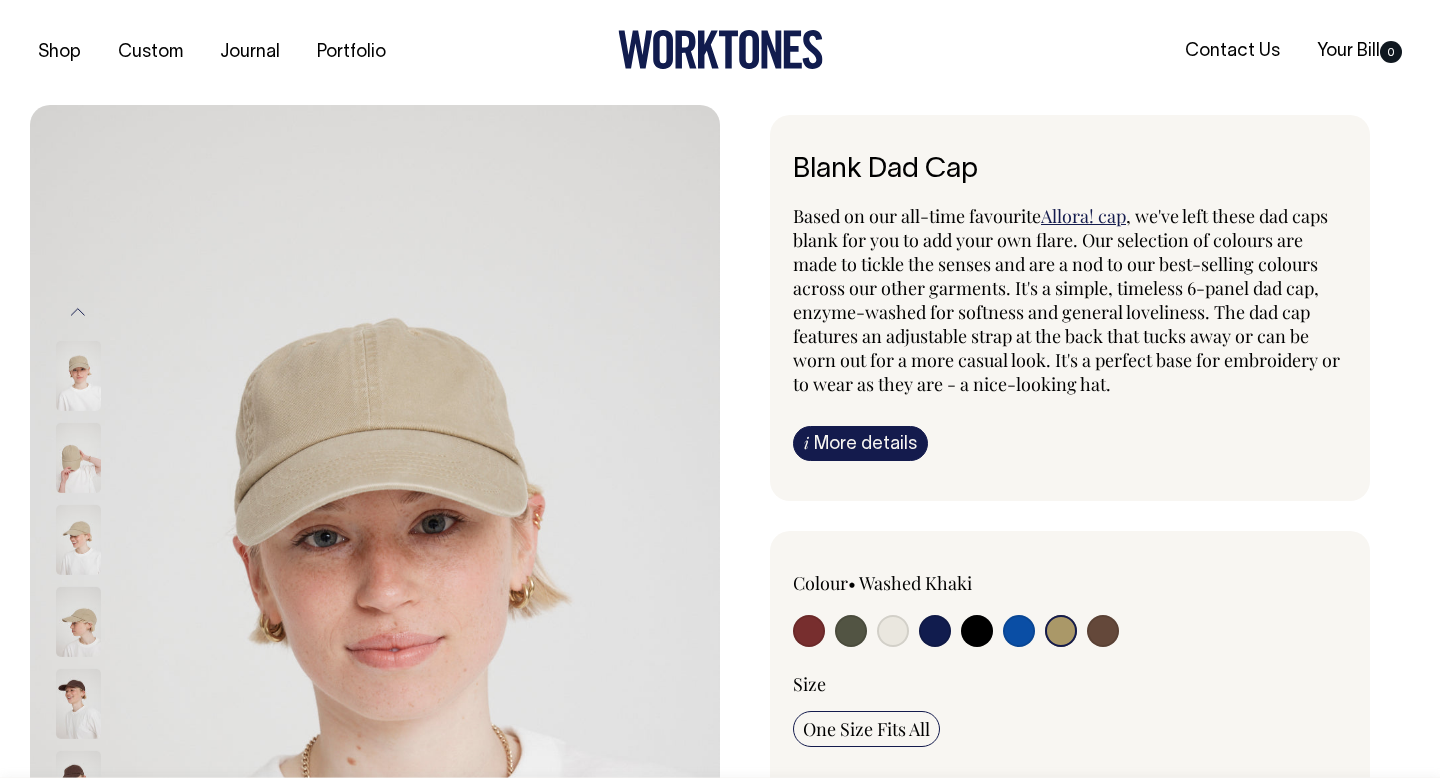 click at bounding box center [1103, 631] 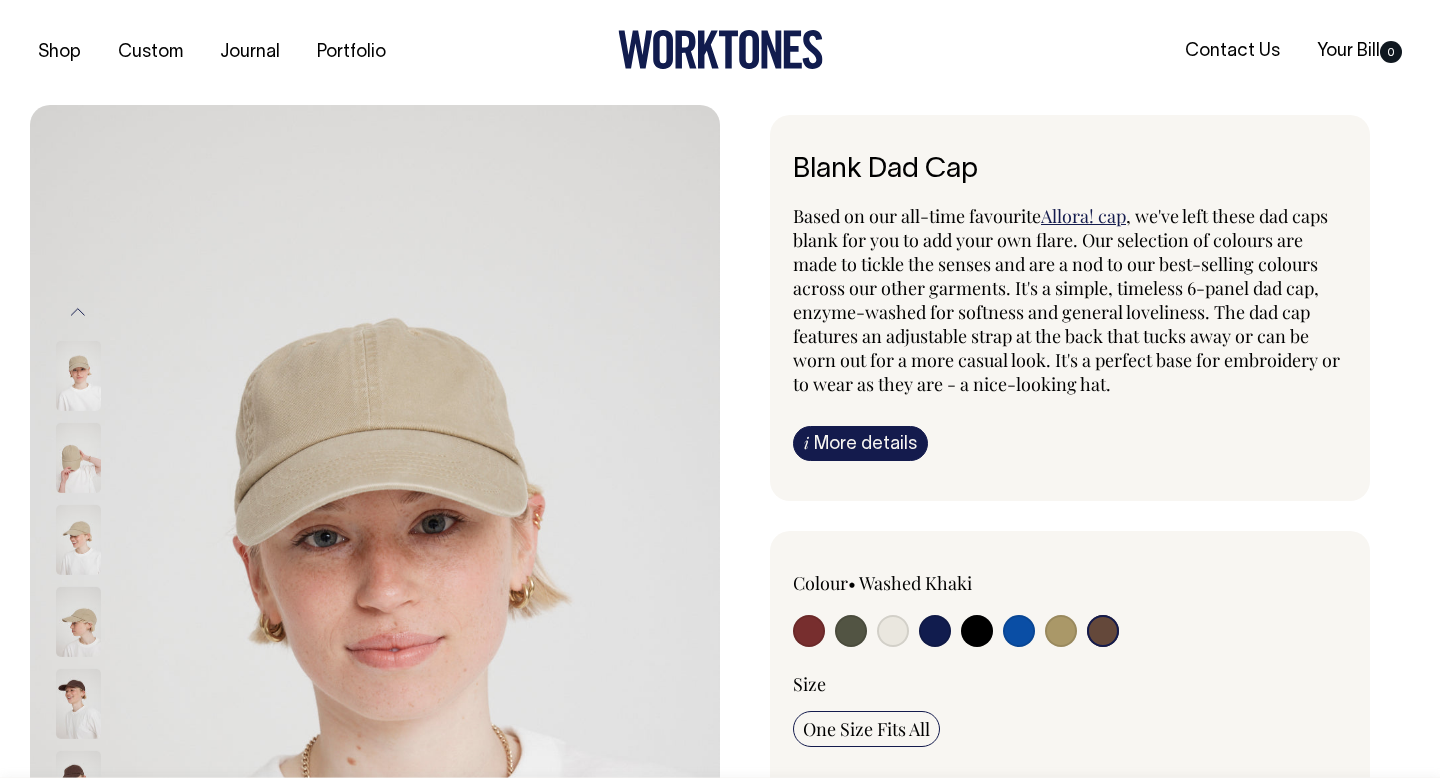 radio on "true" 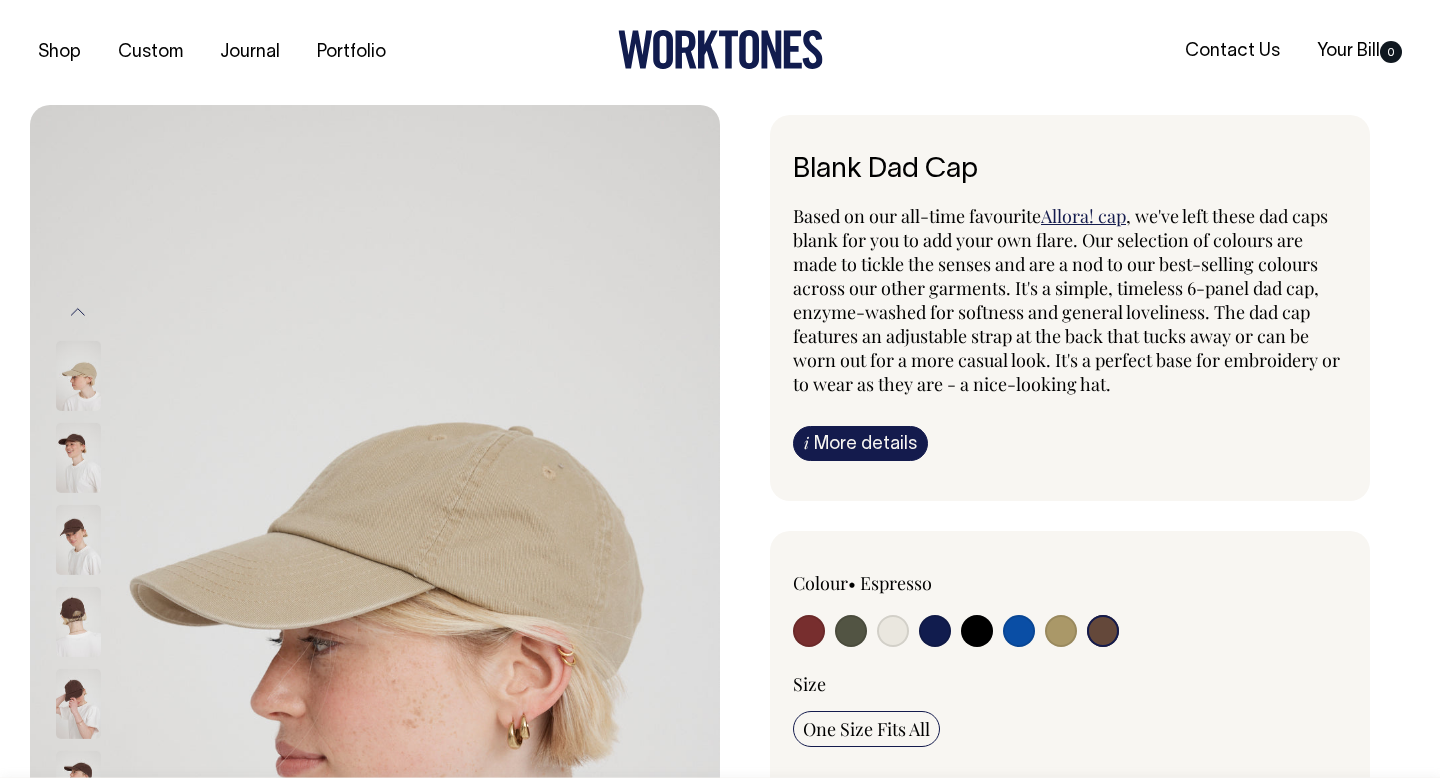 scroll, scrollTop: 0, scrollLeft: 0, axis: both 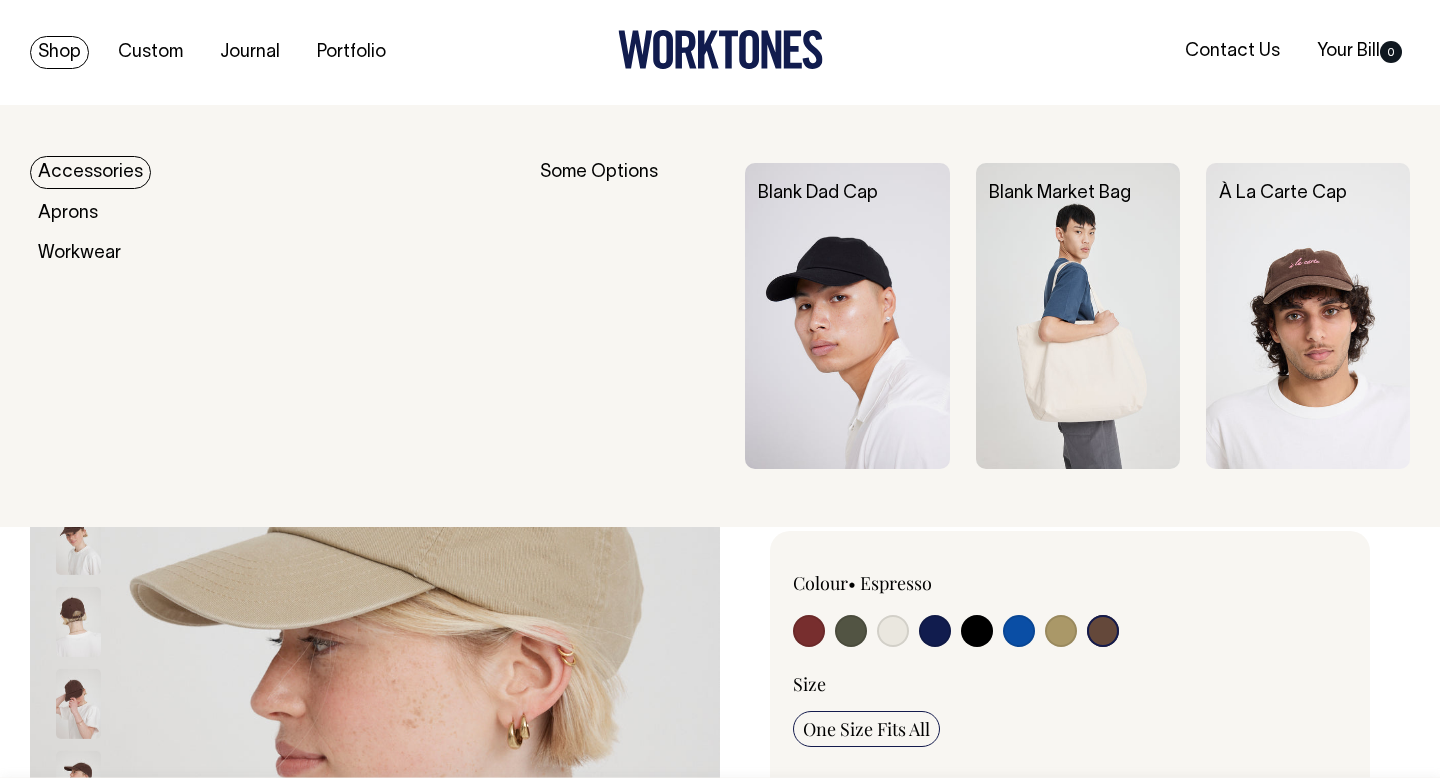 click on "Shop" at bounding box center [59, 52] 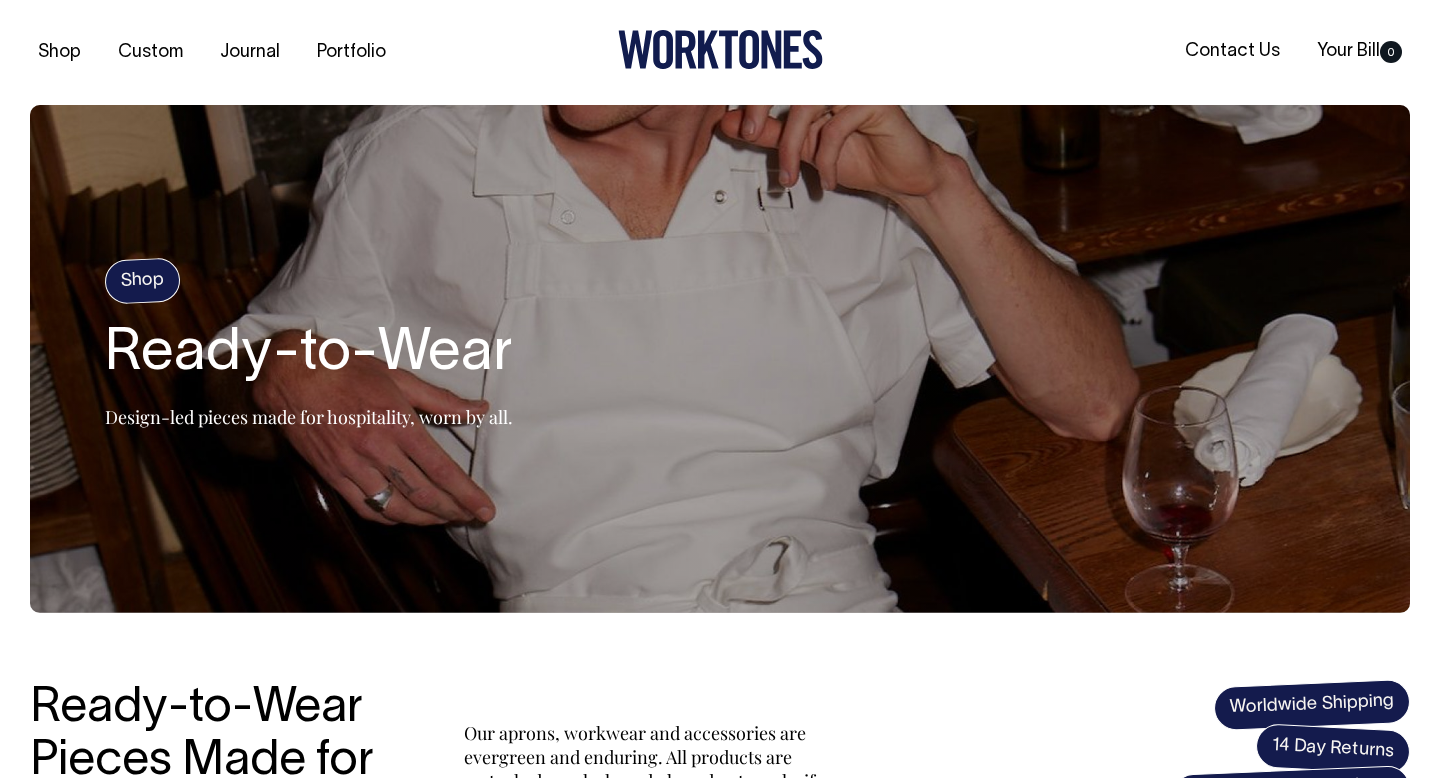 scroll, scrollTop: 0, scrollLeft: 0, axis: both 